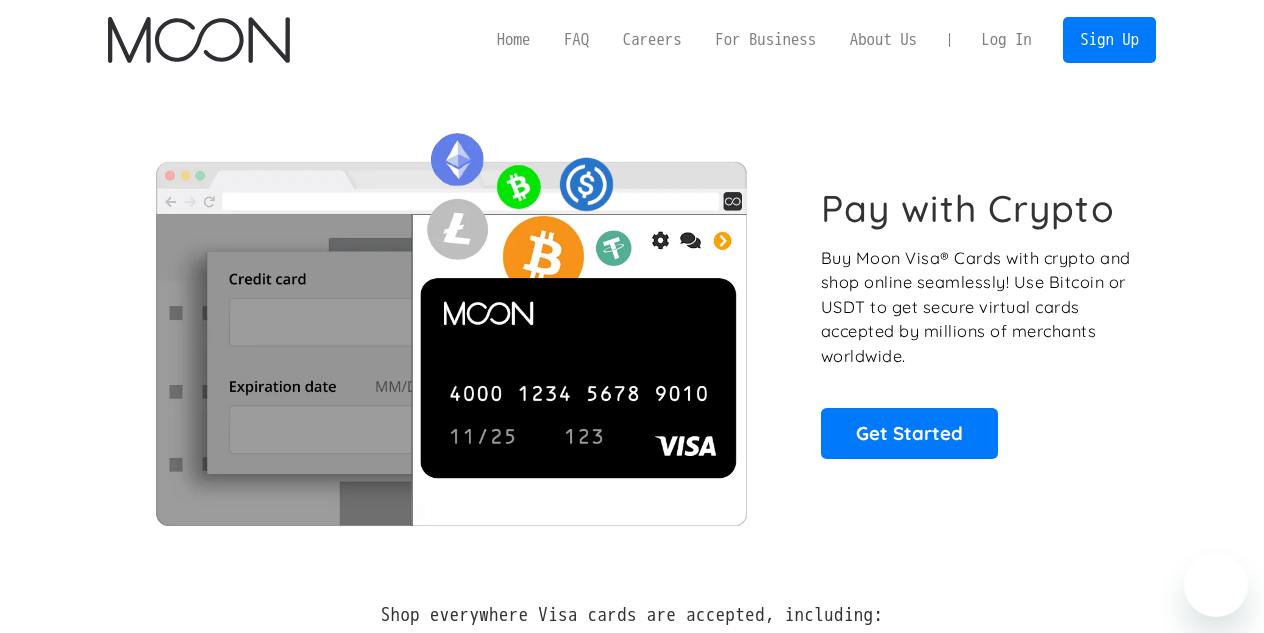 scroll, scrollTop: 0, scrollLeft: 0, axis: both 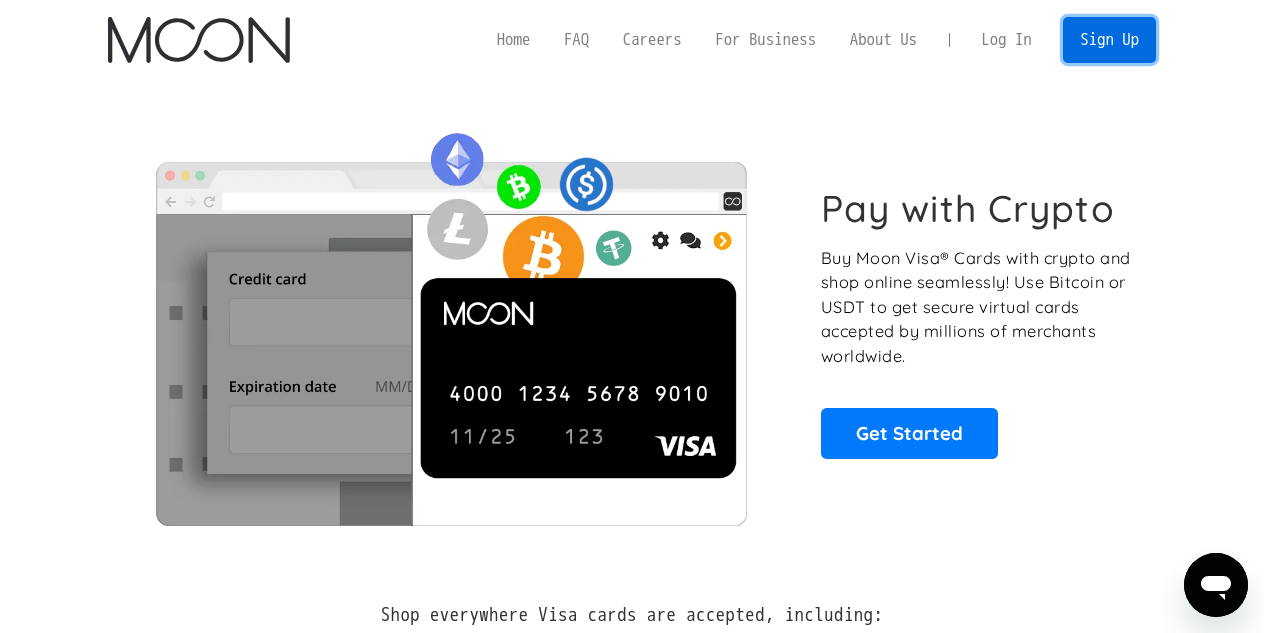 drag, startPoint x: 0, startPoint y: 0, endPoint x: 1115, endPoint y: 37, distance: 1115.6138 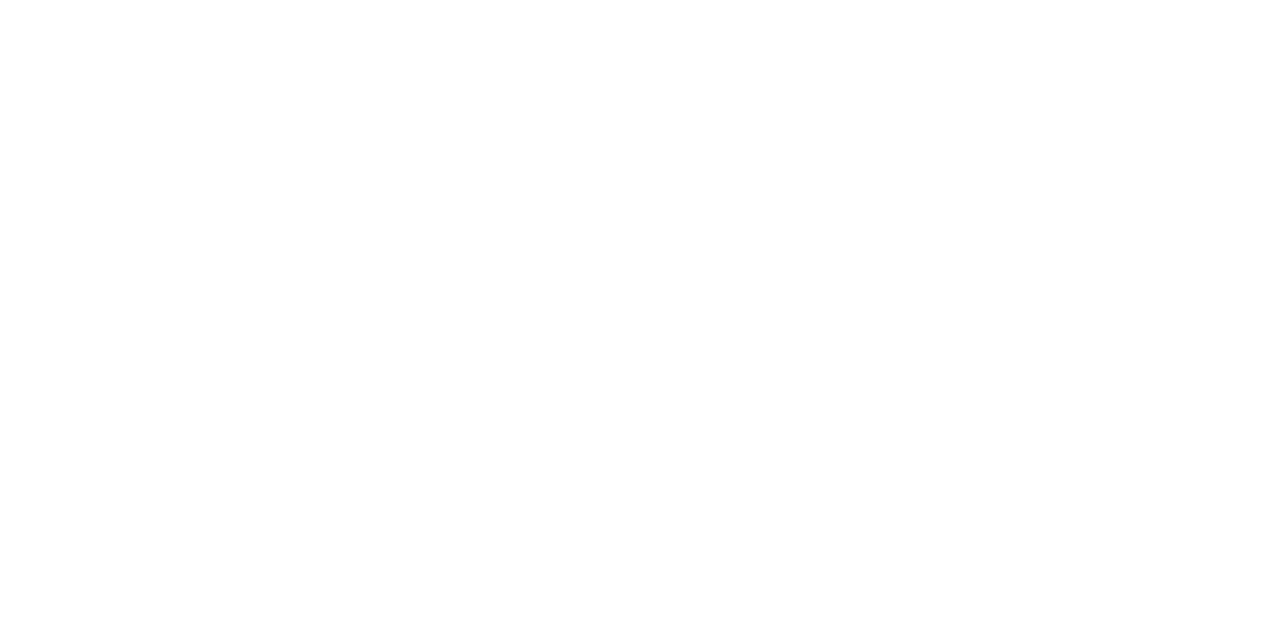 scroll, scrollTop: 0, scrollLeft: 0, axis: both 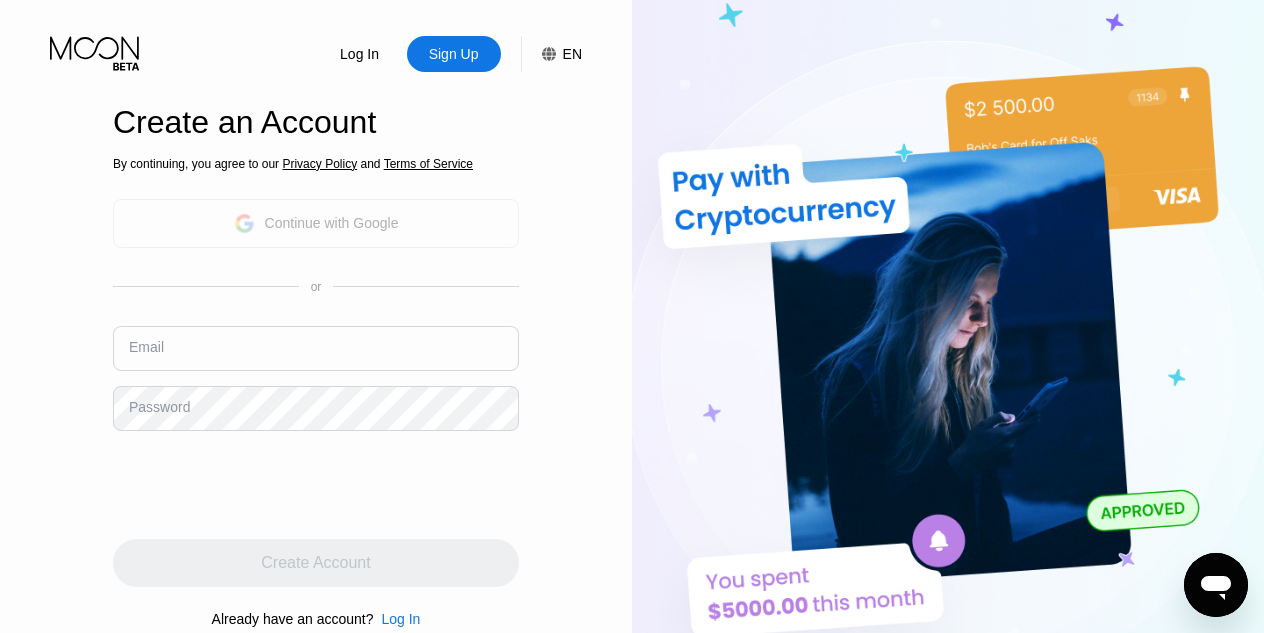 click on "Continue with Google" at bounding box center (332, 223) 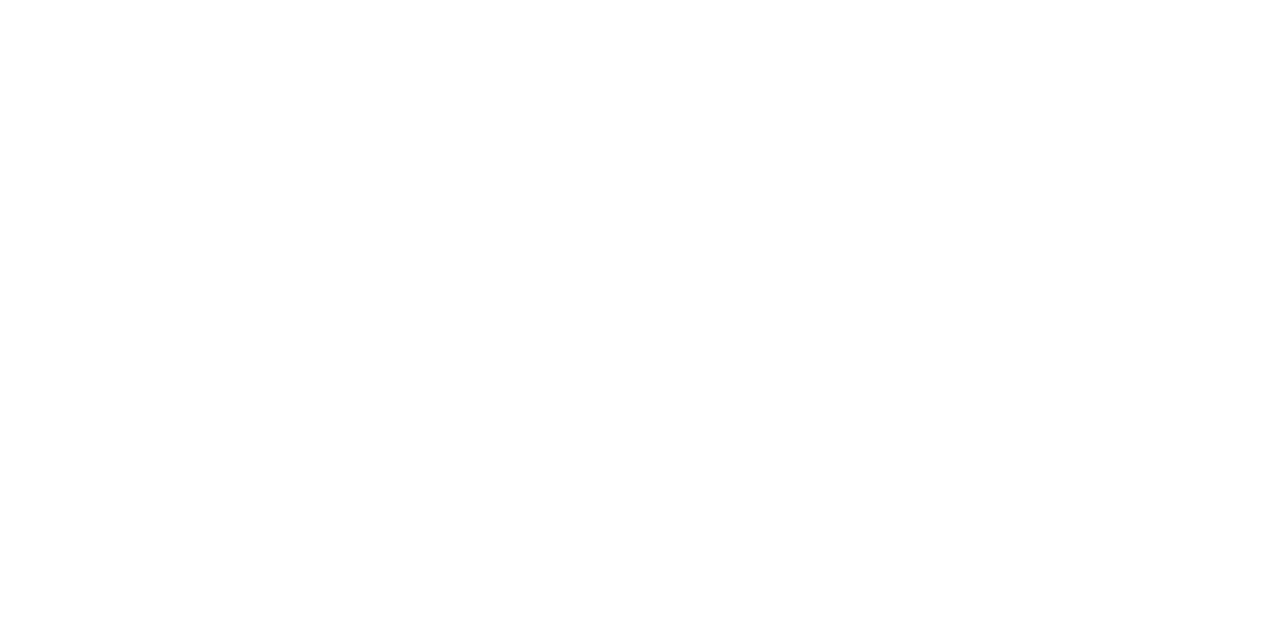 scroll, scrollTop: 0, scrollLeft: 0, axis: both 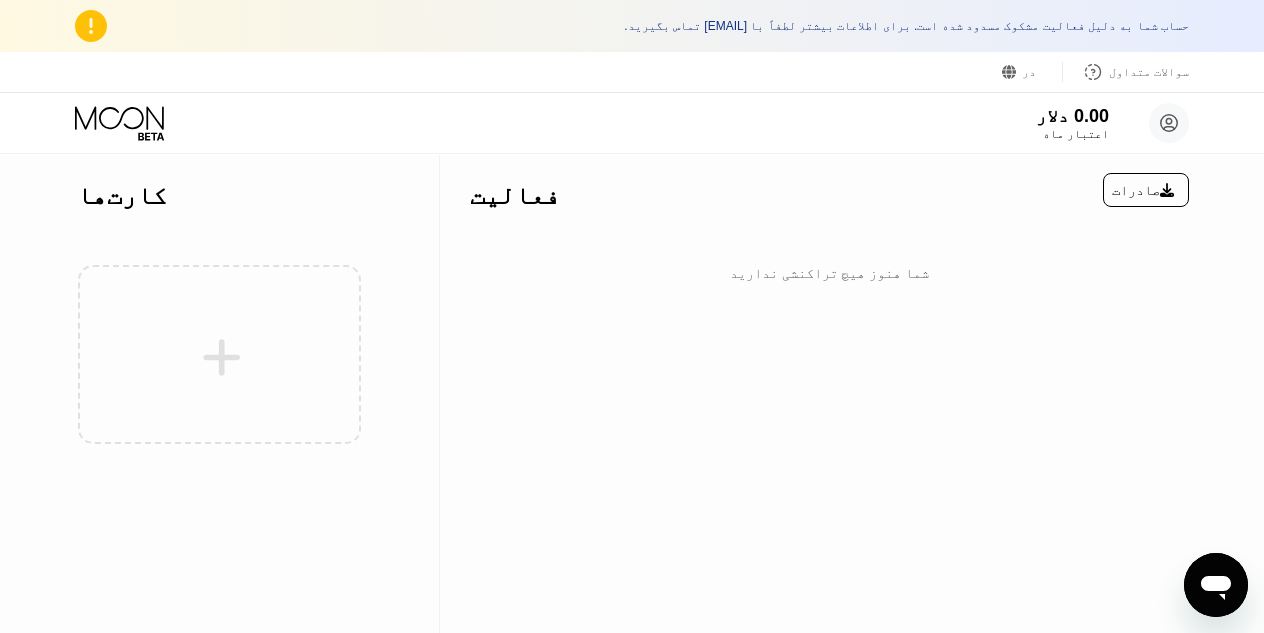 click on "فعالیت صادرات شما هنوز هیچ تراکنشی ندارید" at bounding box center [829, 223] 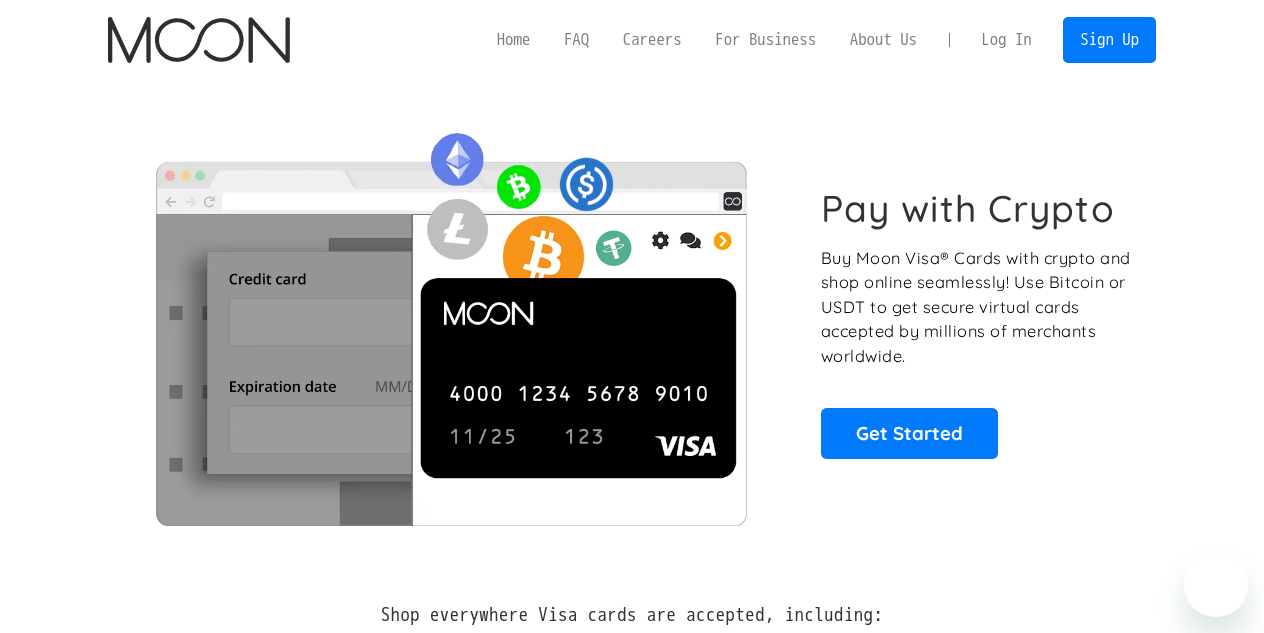 scroll, scrollTop: 0, scrollLeft: 0, axis: both 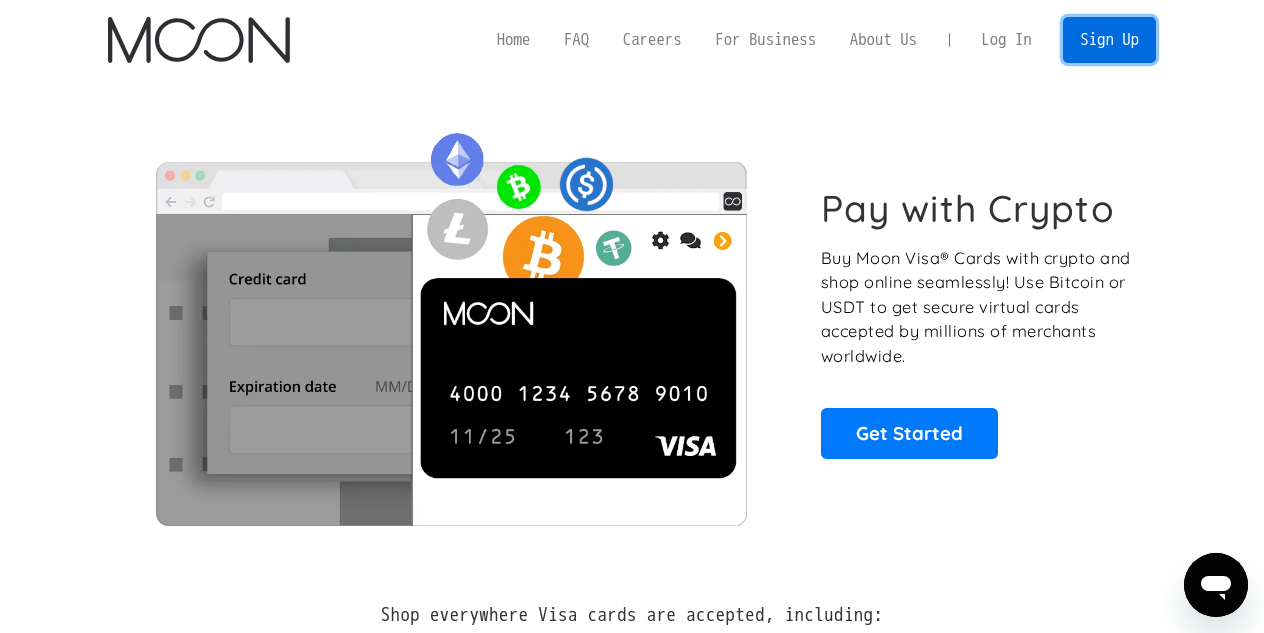click on "Sign Up" at bounding box center (1109, 39) 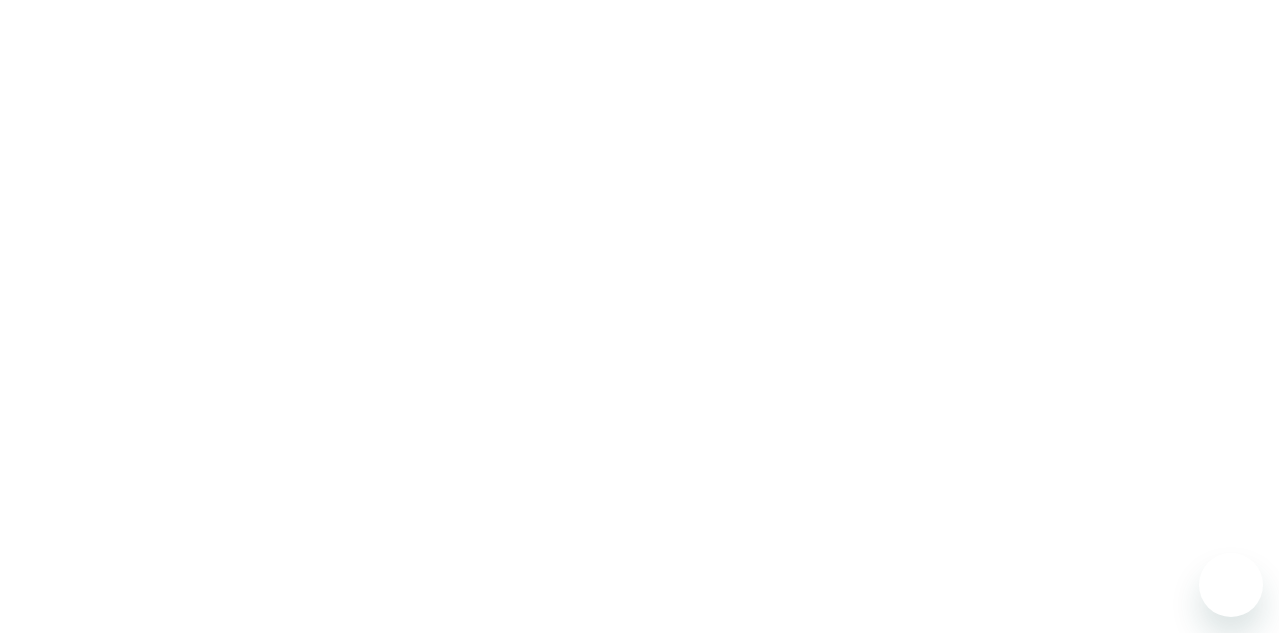 scroll, scrollTop: 0, scrollLeft: 0, axis: both 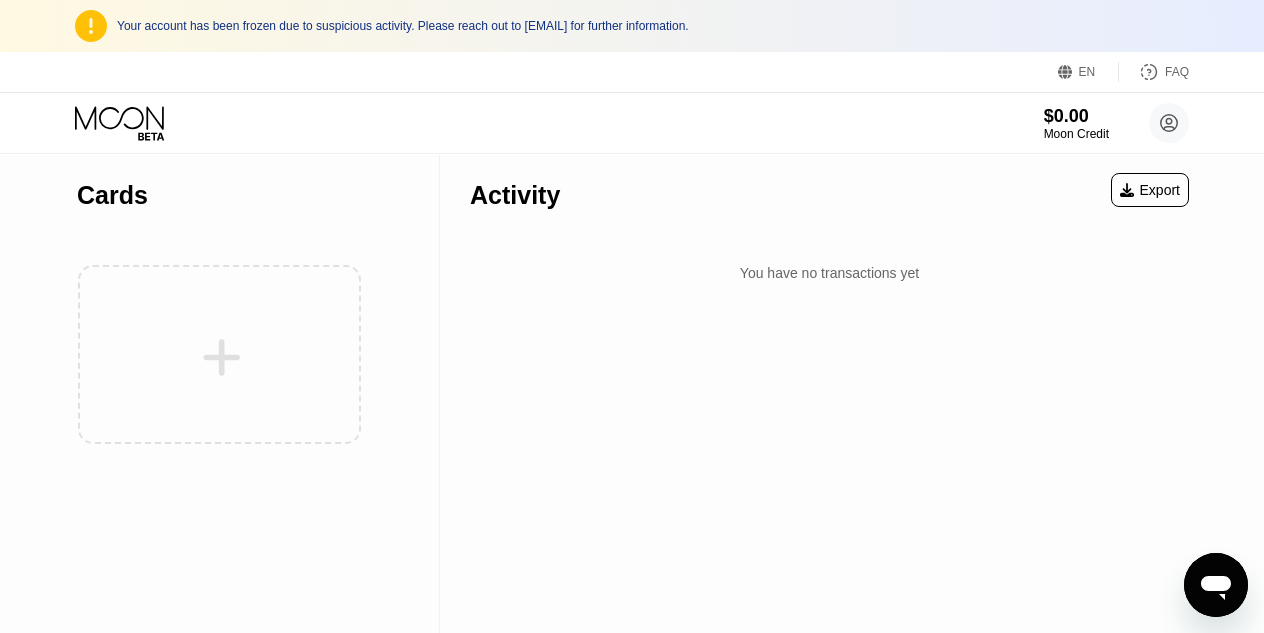 click on "Activity Export You have no transactions yet" at bounding box center [829, 394] 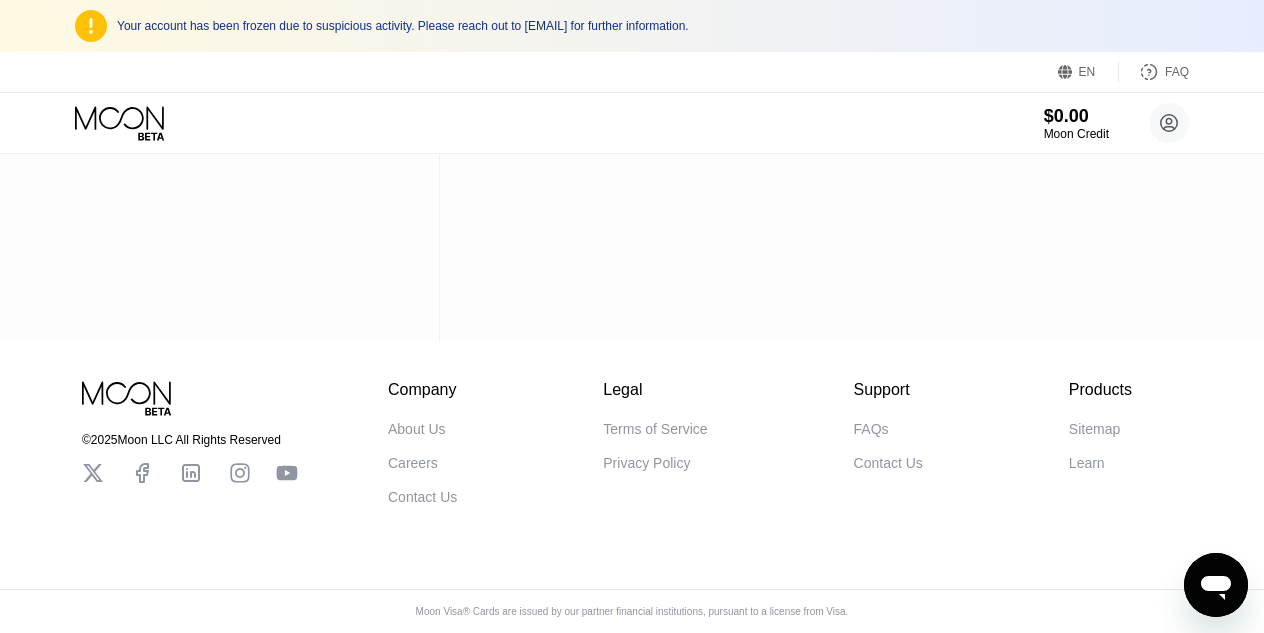 scroll, scrollTop: 0, scrollLeft: 0, axis: both 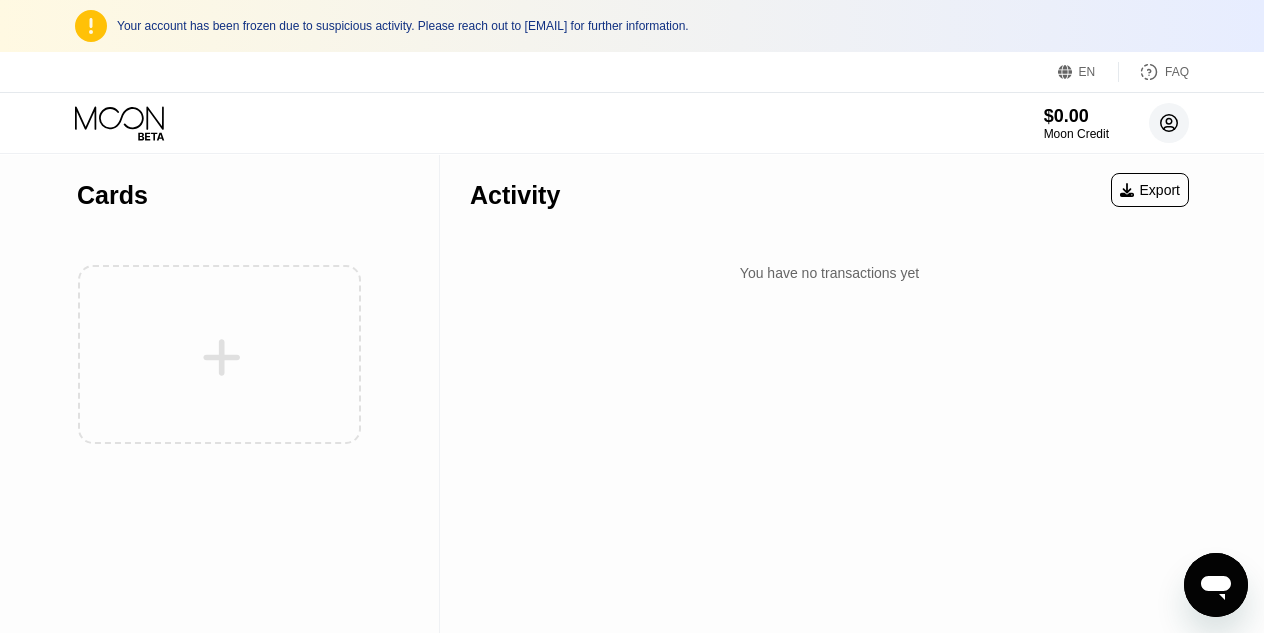 click 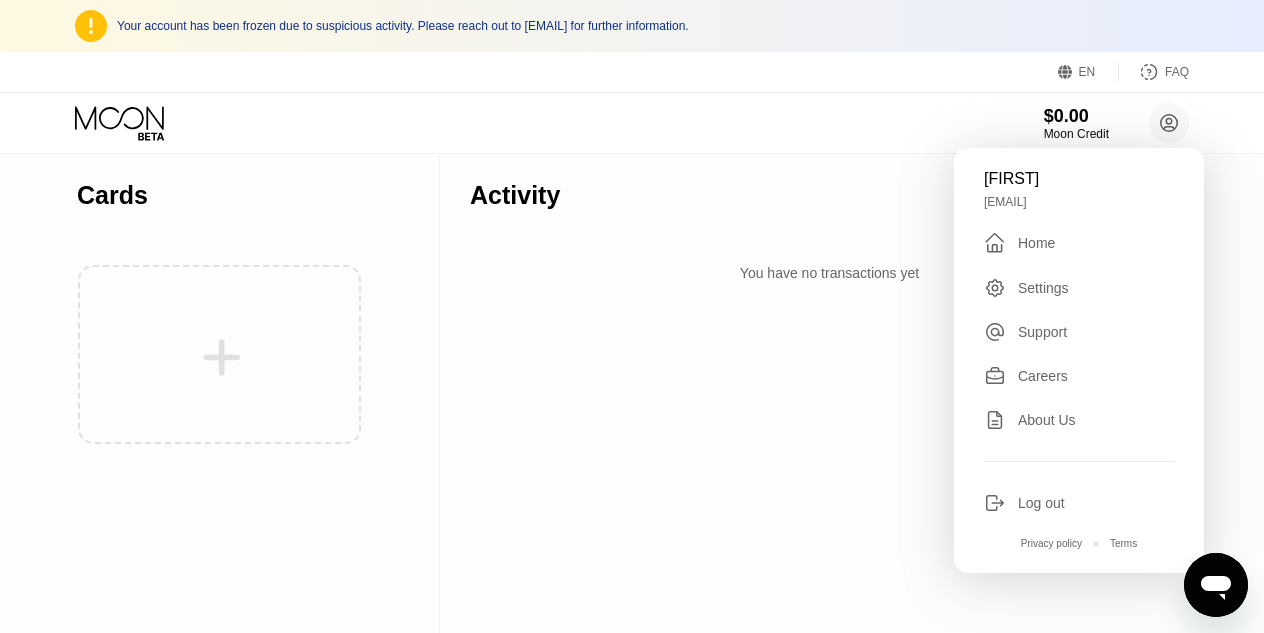 click on "Log out" at bounding box center [1041, 503] 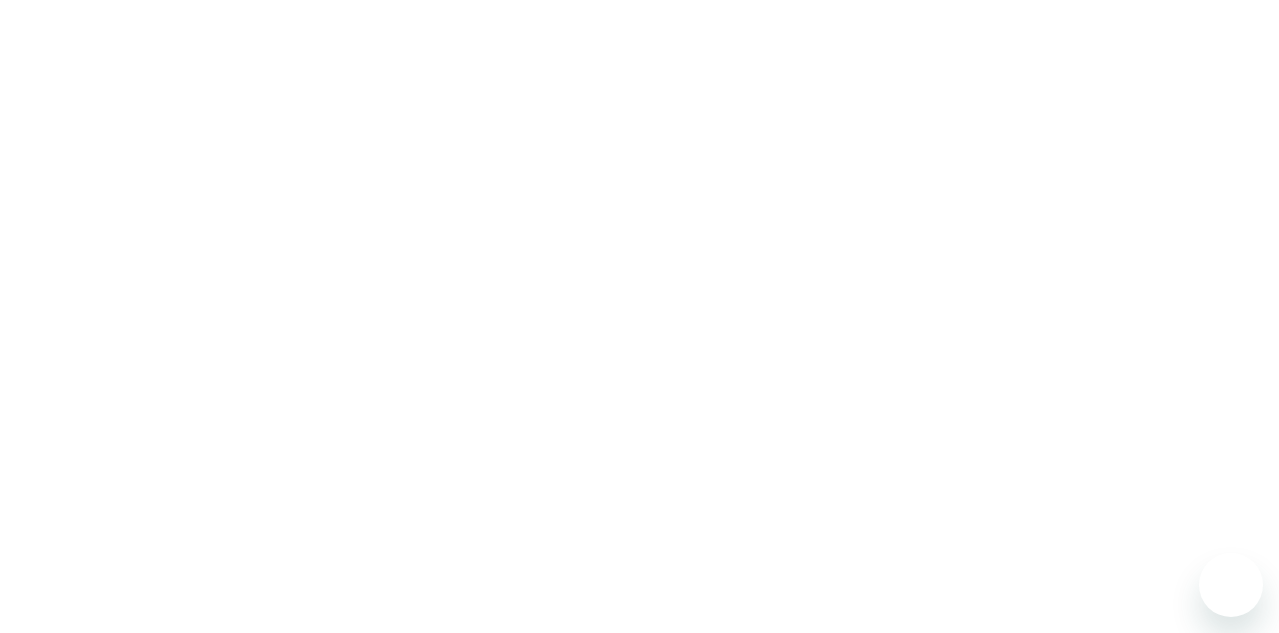 scroll, scrollTop: 0, scrollLeft: 0, axis: both 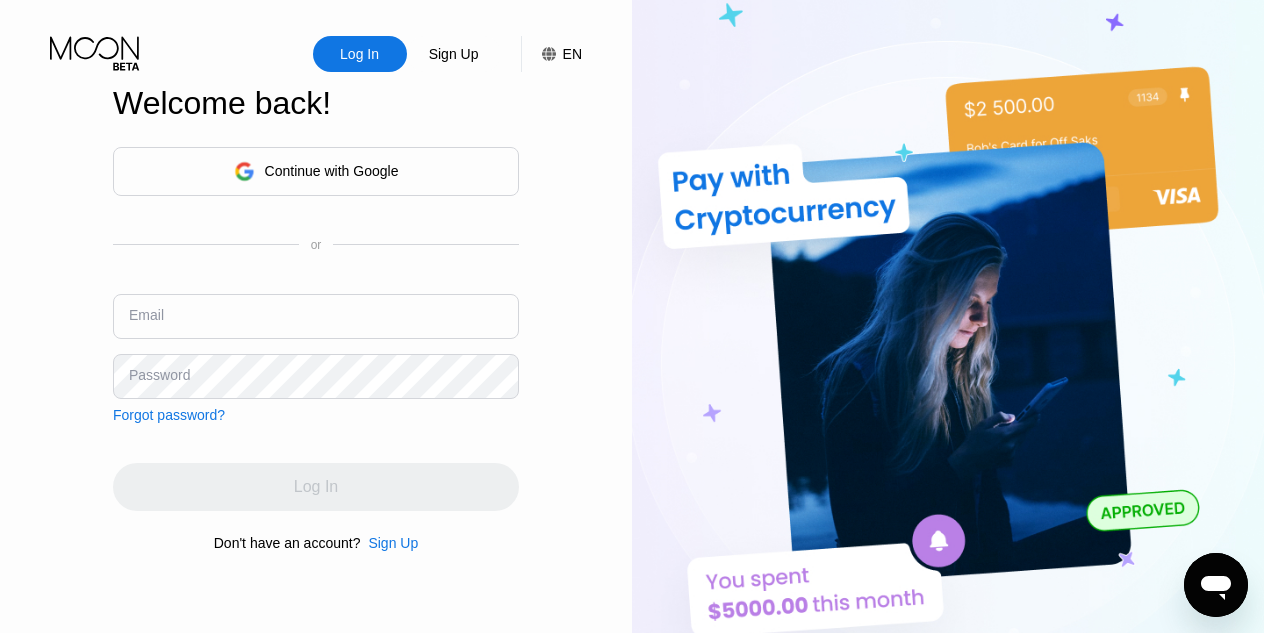 click at bounding box center [316, 316] 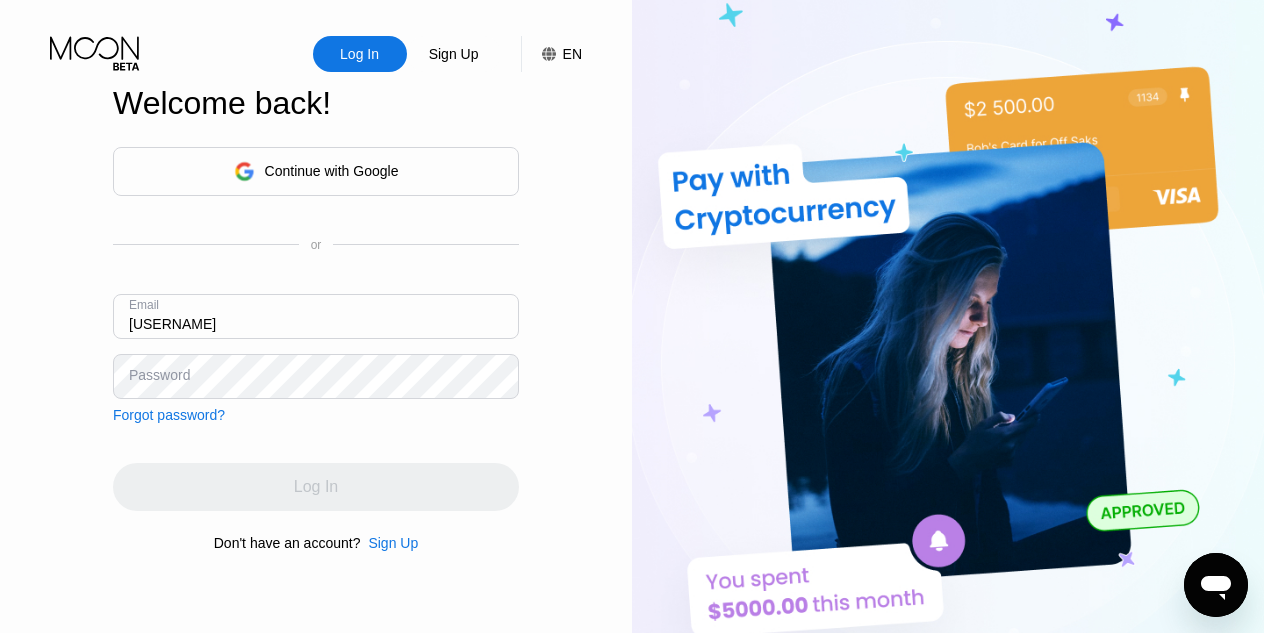 drag, startPoint x: 244, startPoint y: 317, endPoint x: 110, endPoint y: 313, distance: 134.0597 